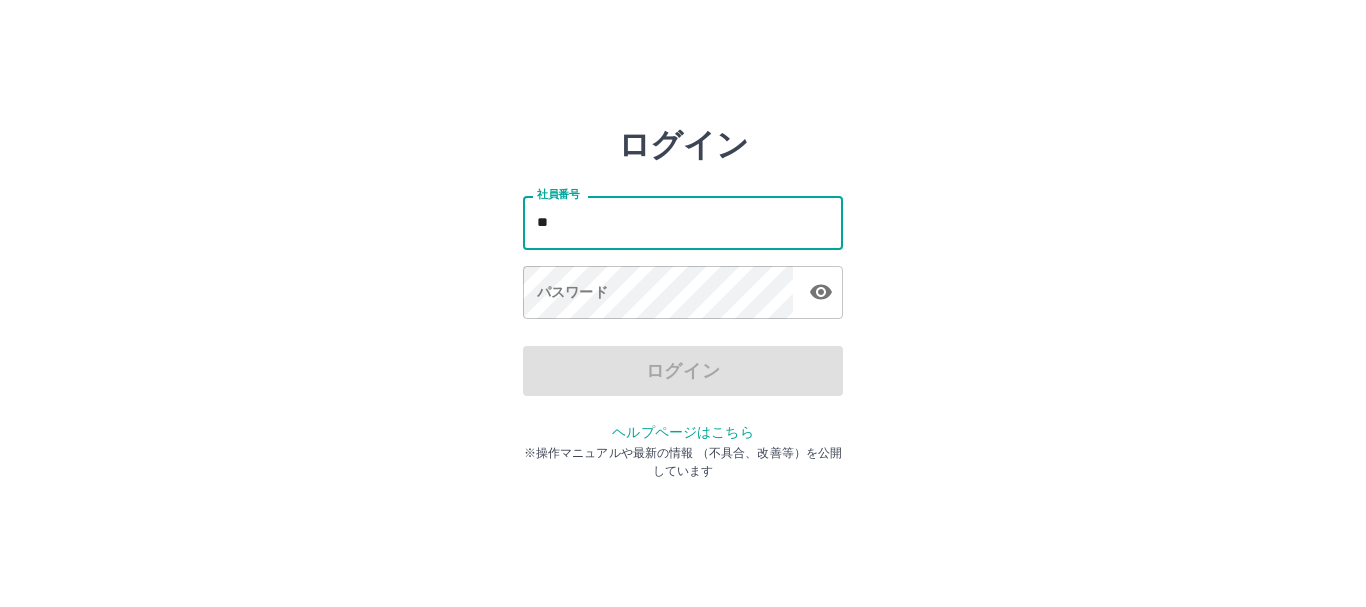 scroll, scrollTop: 0, scrollLeft: 0, axis: both 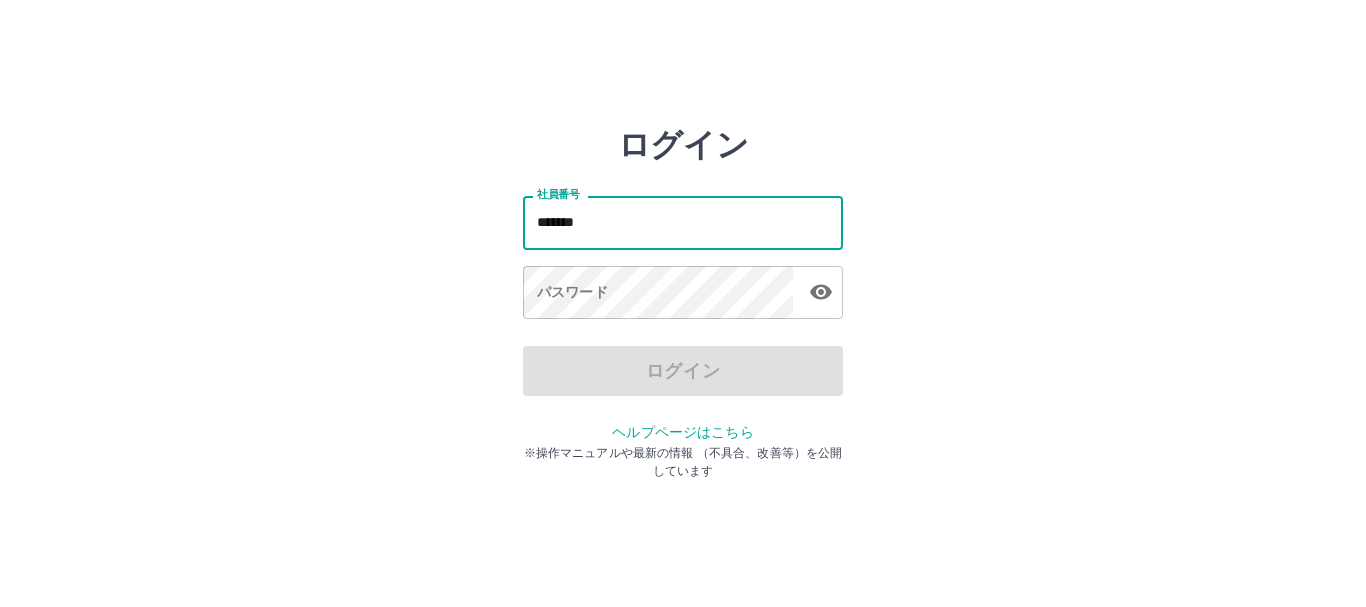 type on "*******" 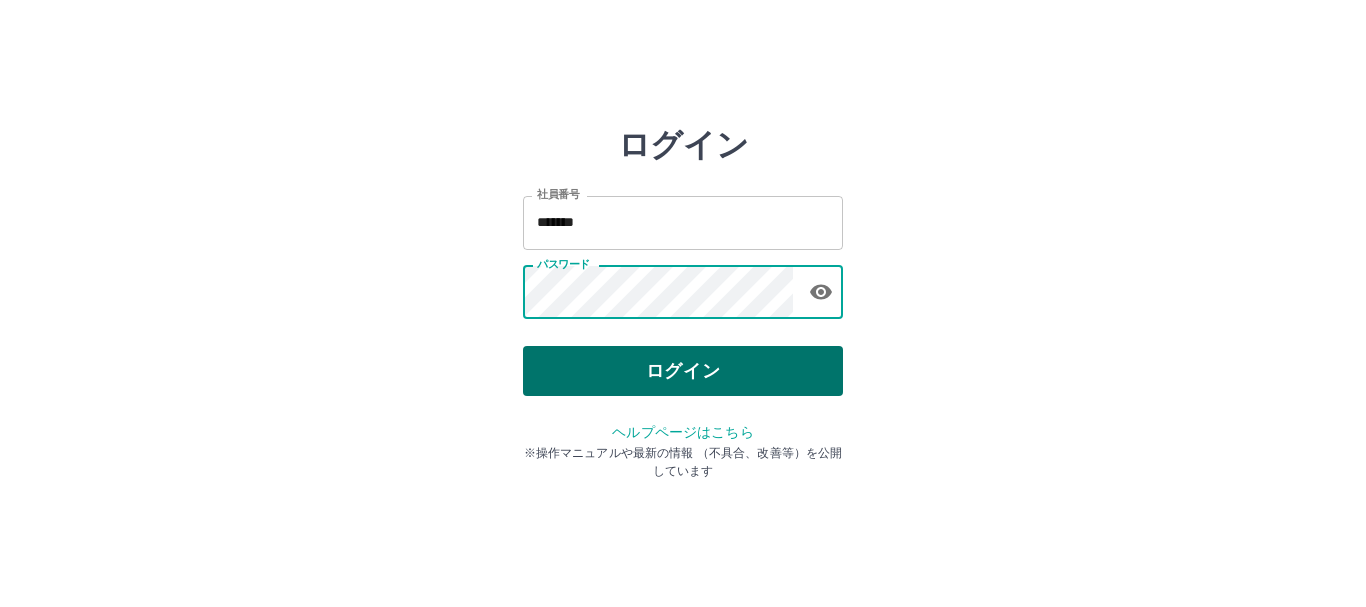 click on "ログイン" at bounding box center [683, 371] 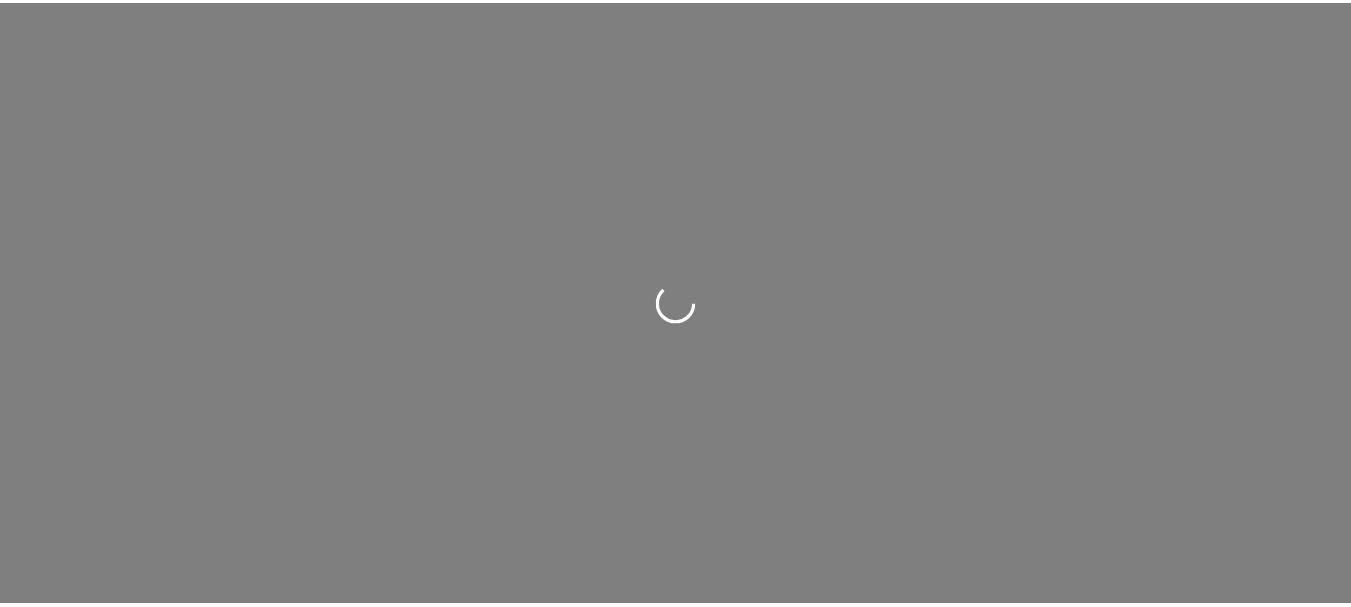 scroll, scrollTop: 0, scrollLeft: 0, axis: both 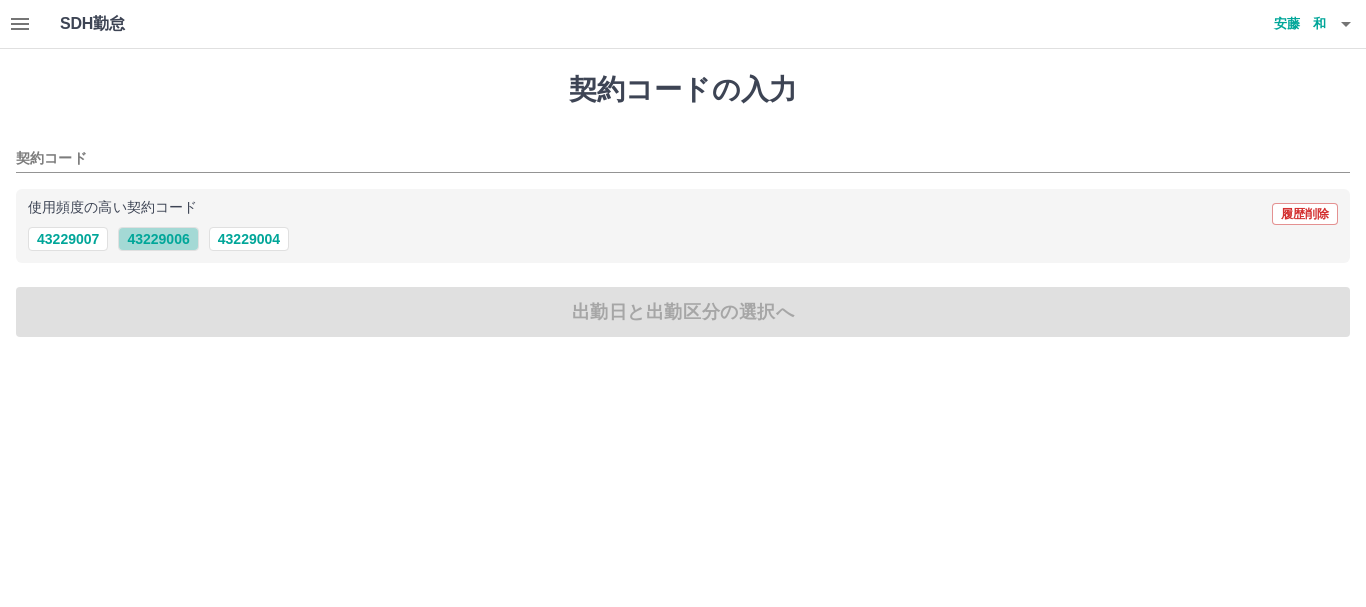 click on "43229006" at bounding box center [158, 239] 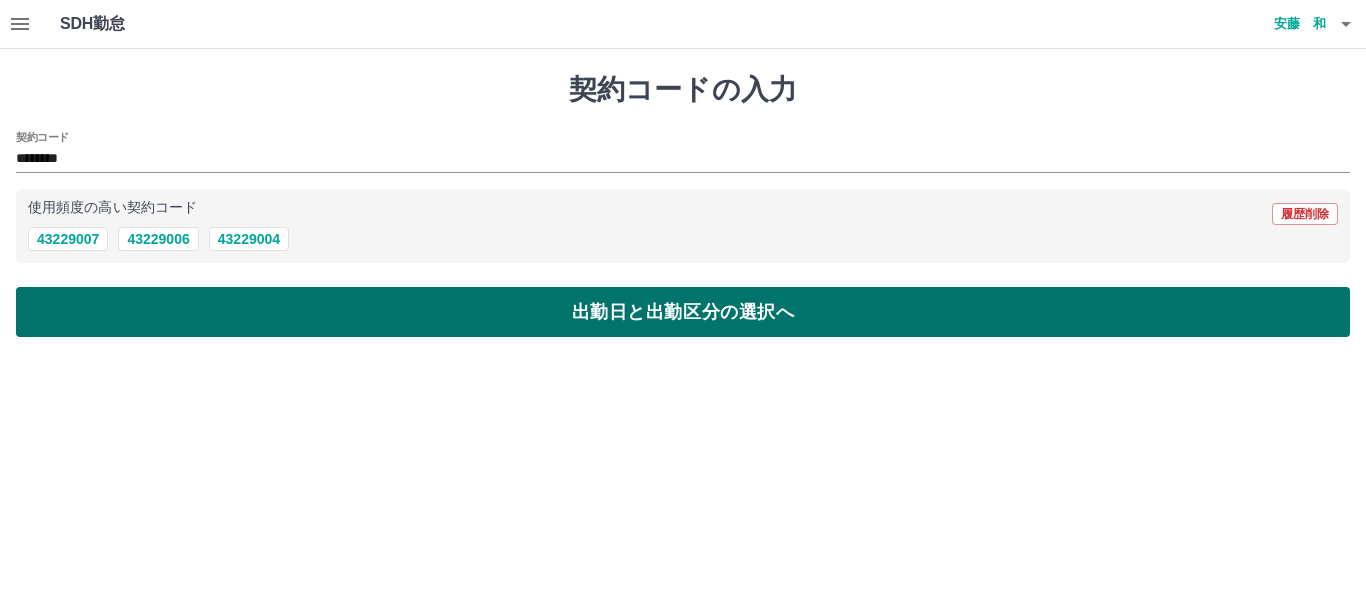 click on "出勤日と出勤区分の選択へ" at bounding box center (683, 312) 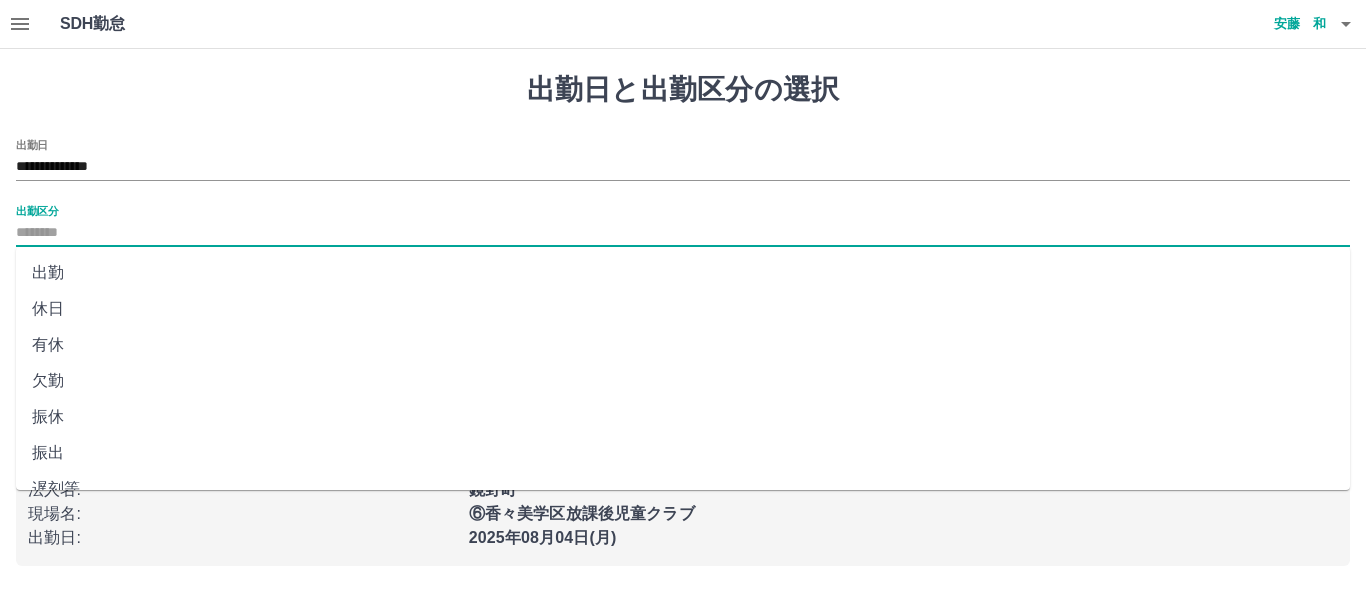 click on "出勤区分" at bounding box center (683, 233) 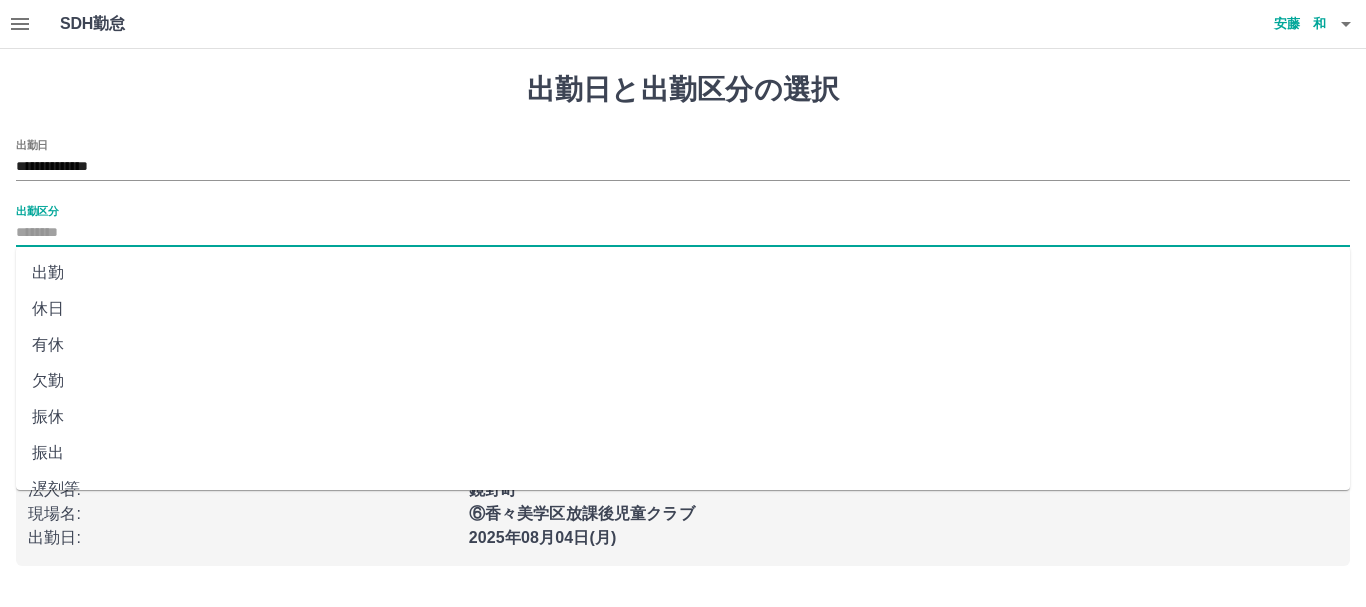 click on "出勤" at bounding box center [683, 273] 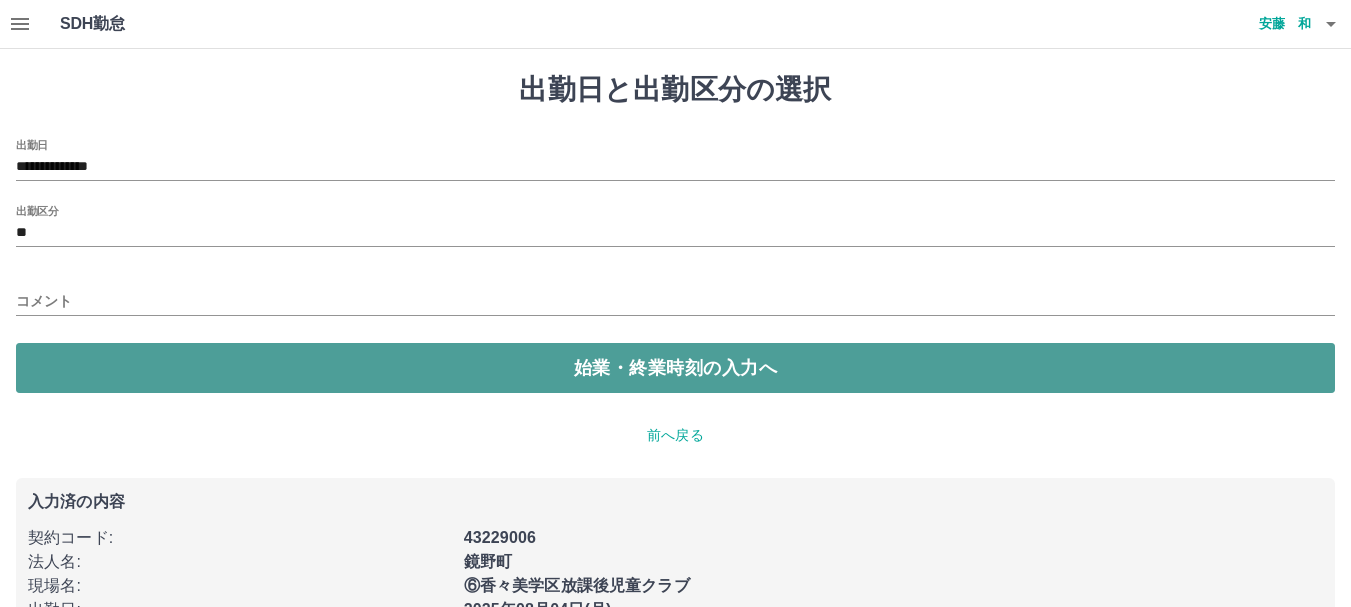 click on "始業・終業時刻の入力へ" at bounding box center (675, 368) 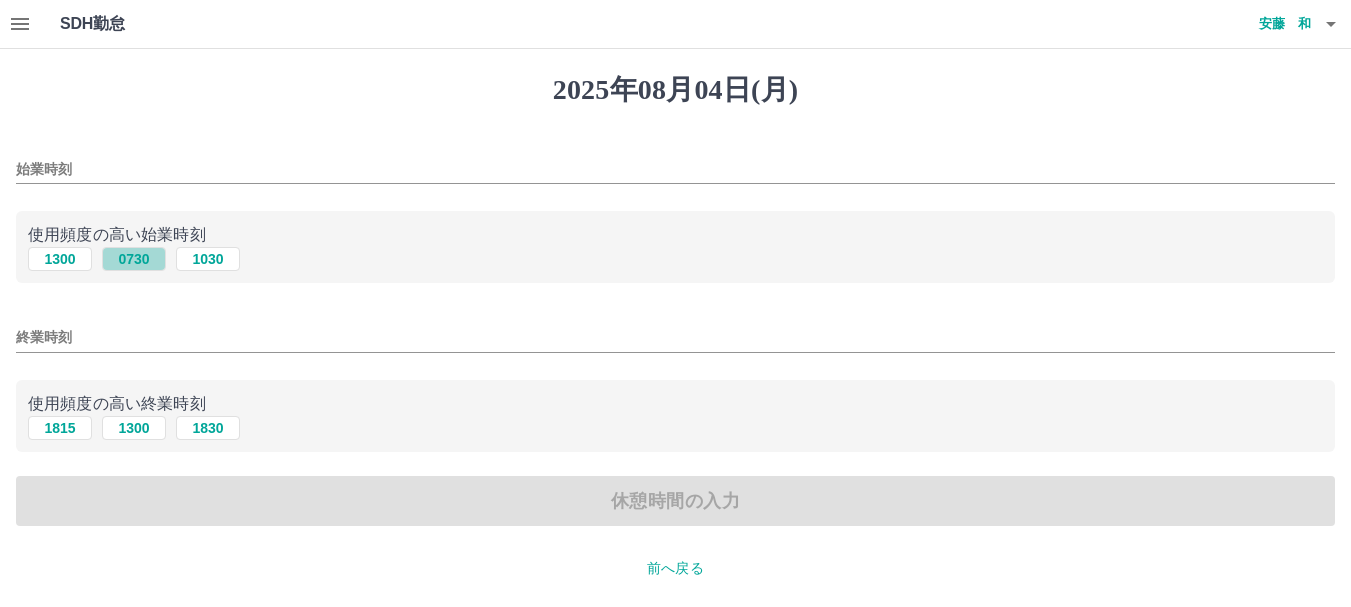 click on "0730" at bounding box center (134, 259) 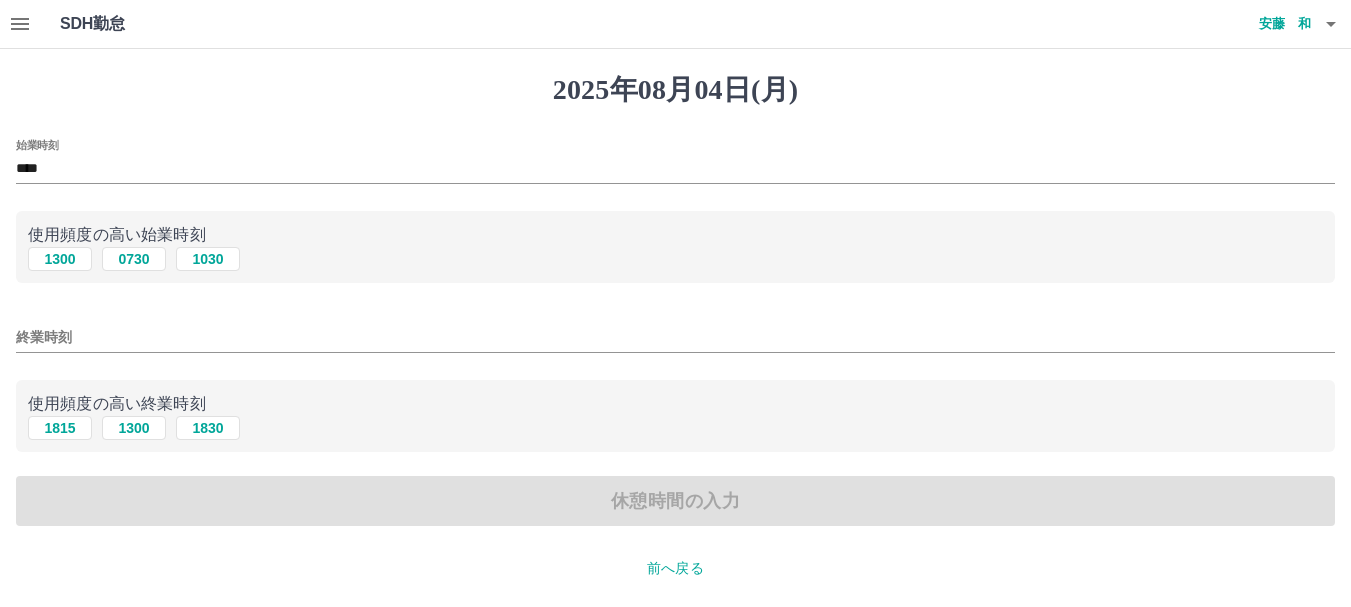 click on "終業時刻" at bounding box center (675, 331) 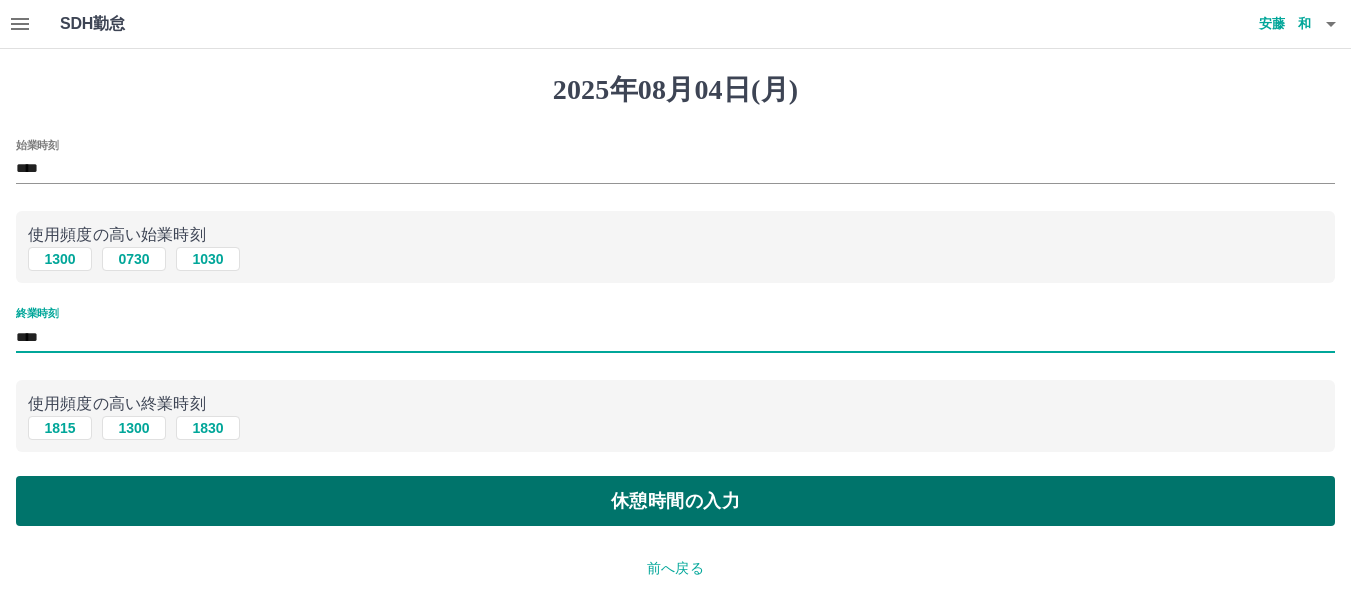 type on "****" 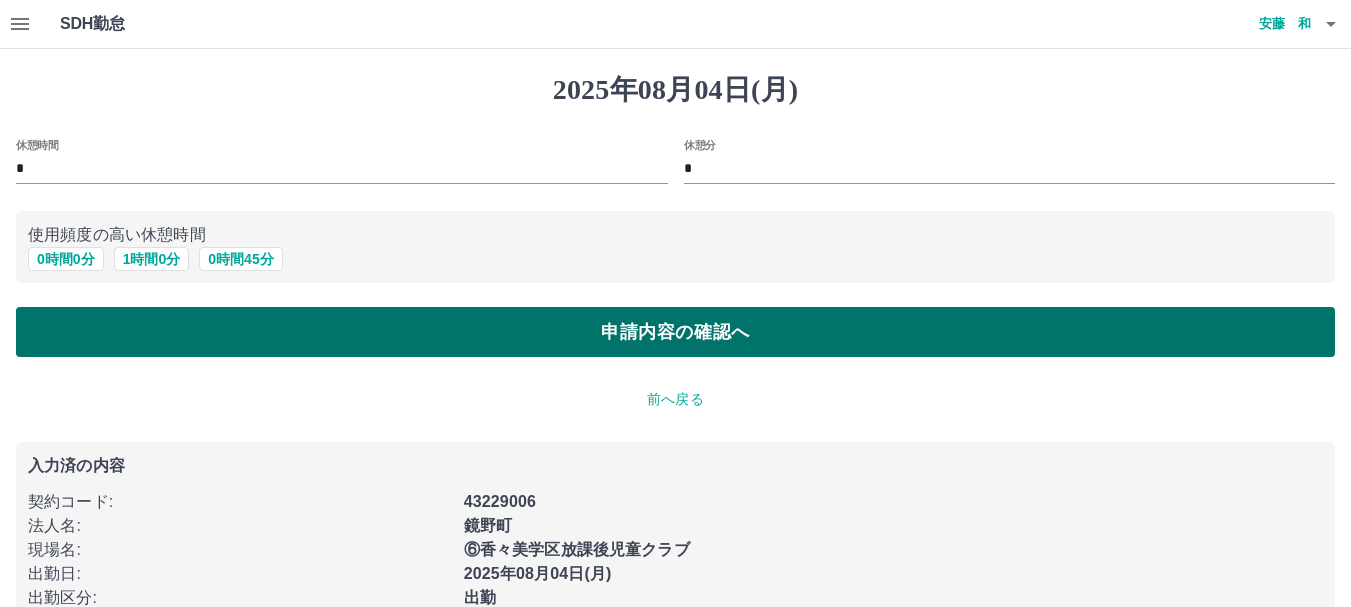 click on "申請内容の確認へ" at bounding box center [675, 332] 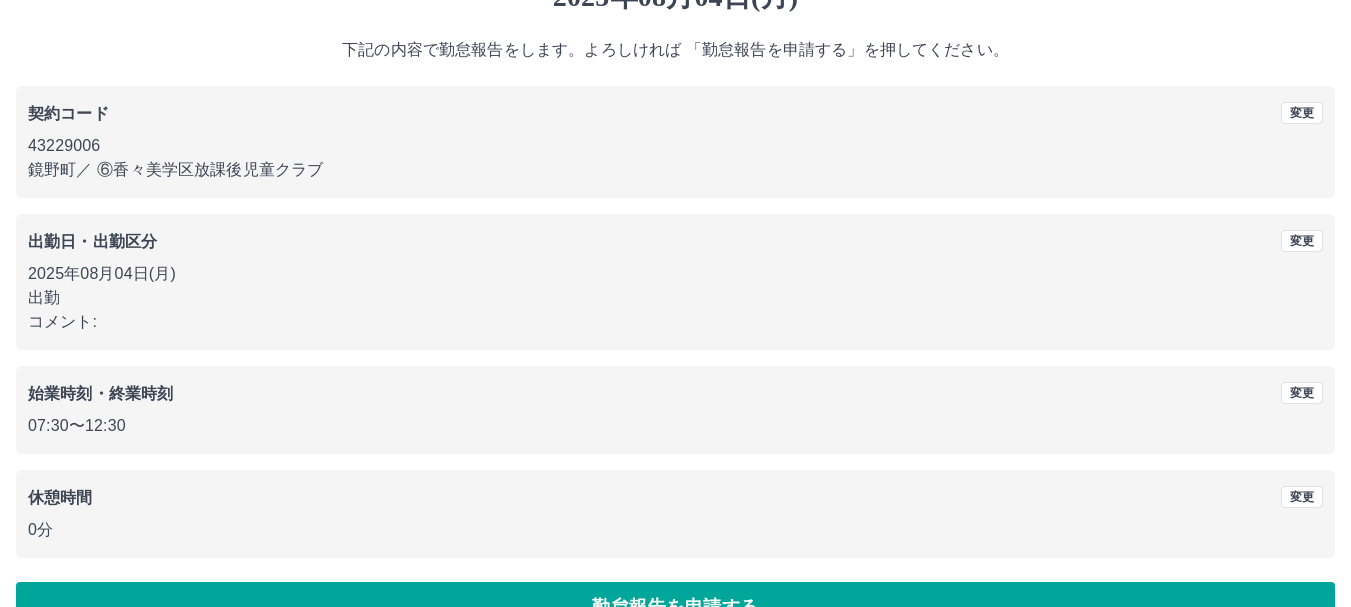 scroll, scrollTop: 142, scrollLeft: 0, axis: vertical 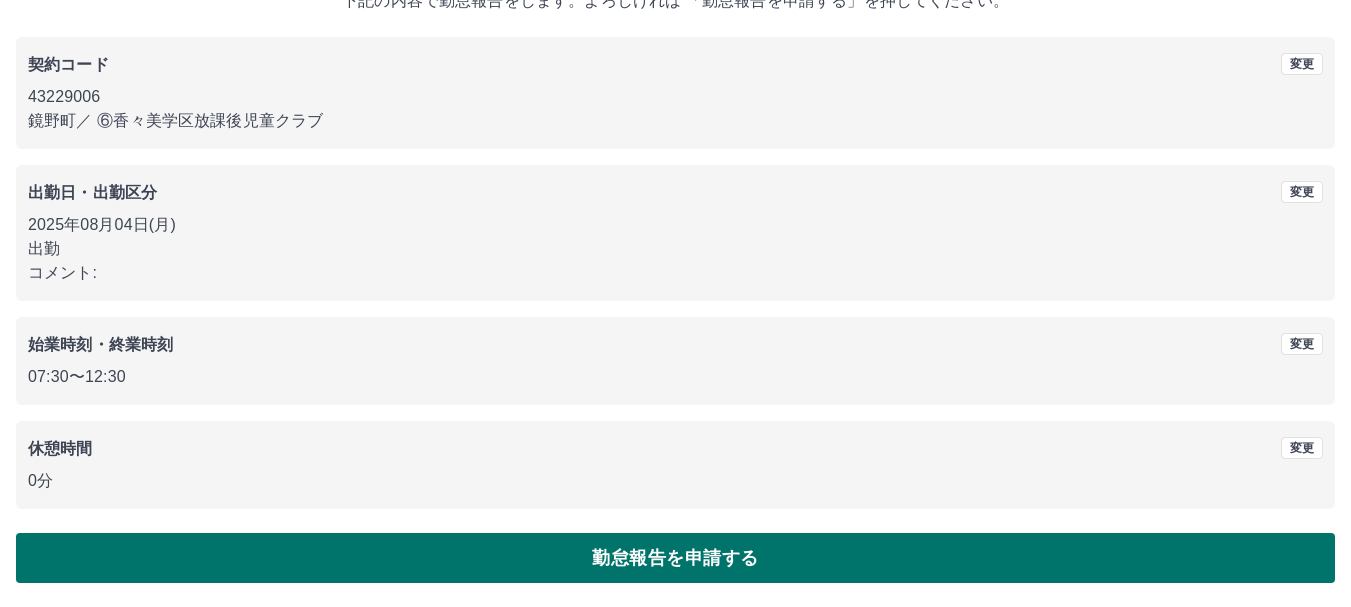 click on "勤怠報告を申請する" at bounding box center (675, 558) 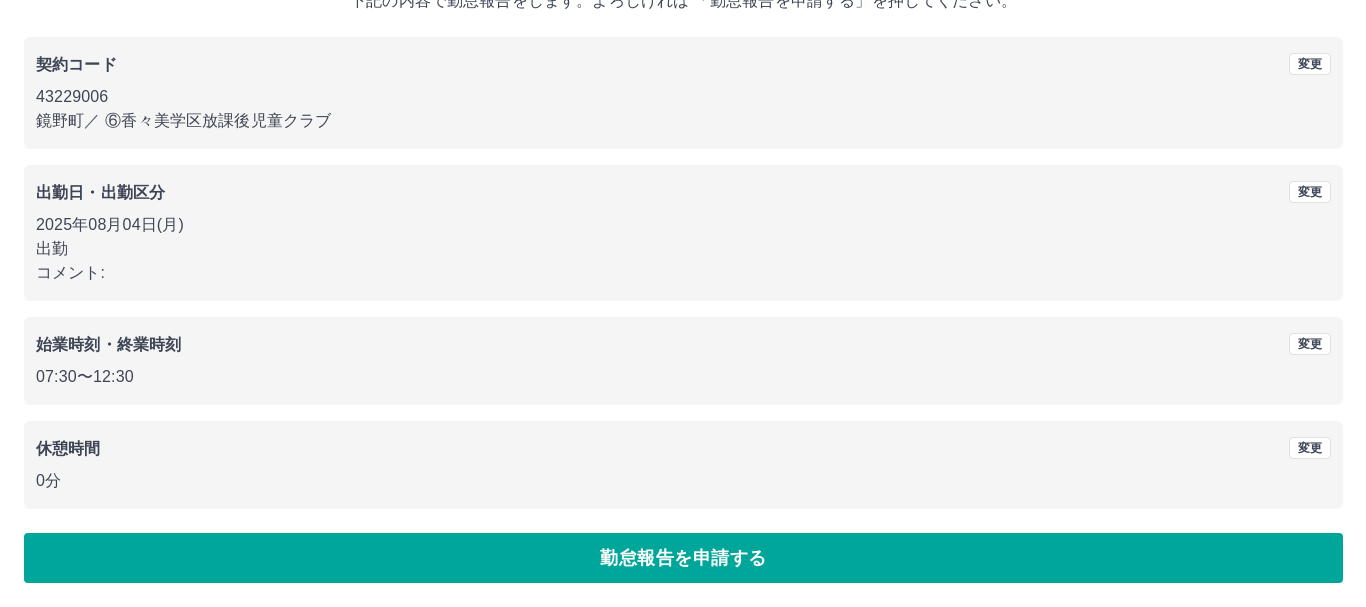 scroll, scrollTop: 0, scrollLeft: 0, axis: both 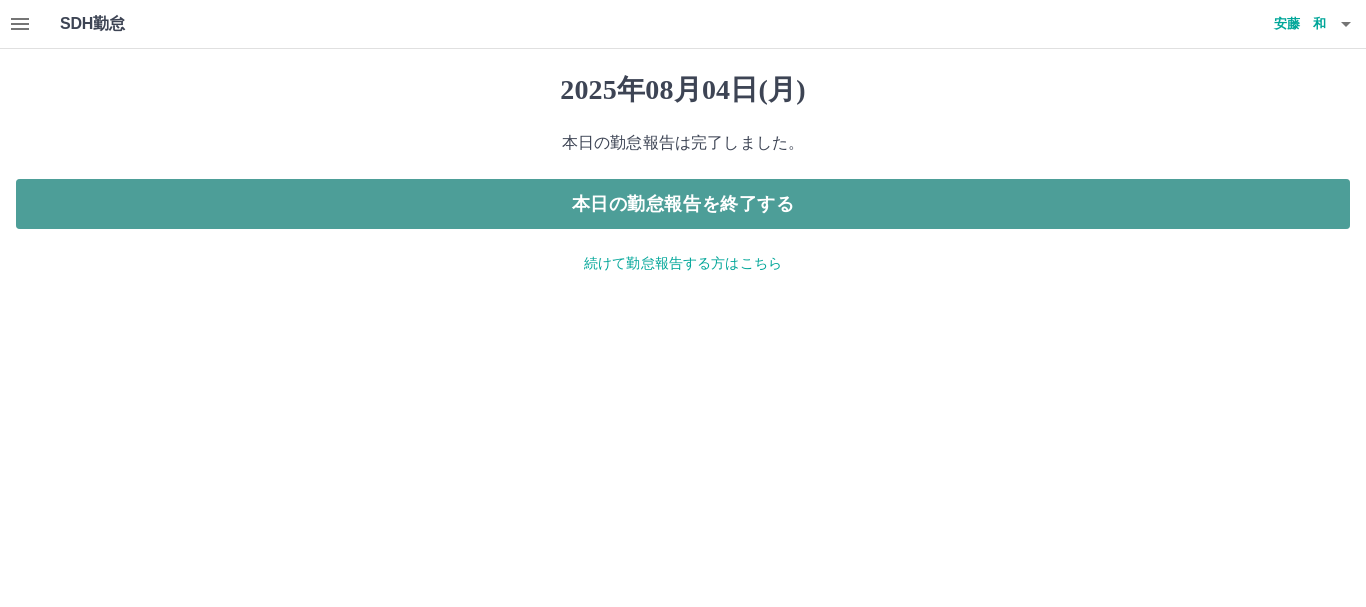 click on "本日の勤怠報告を終了する" at bounding box center (683, 204) 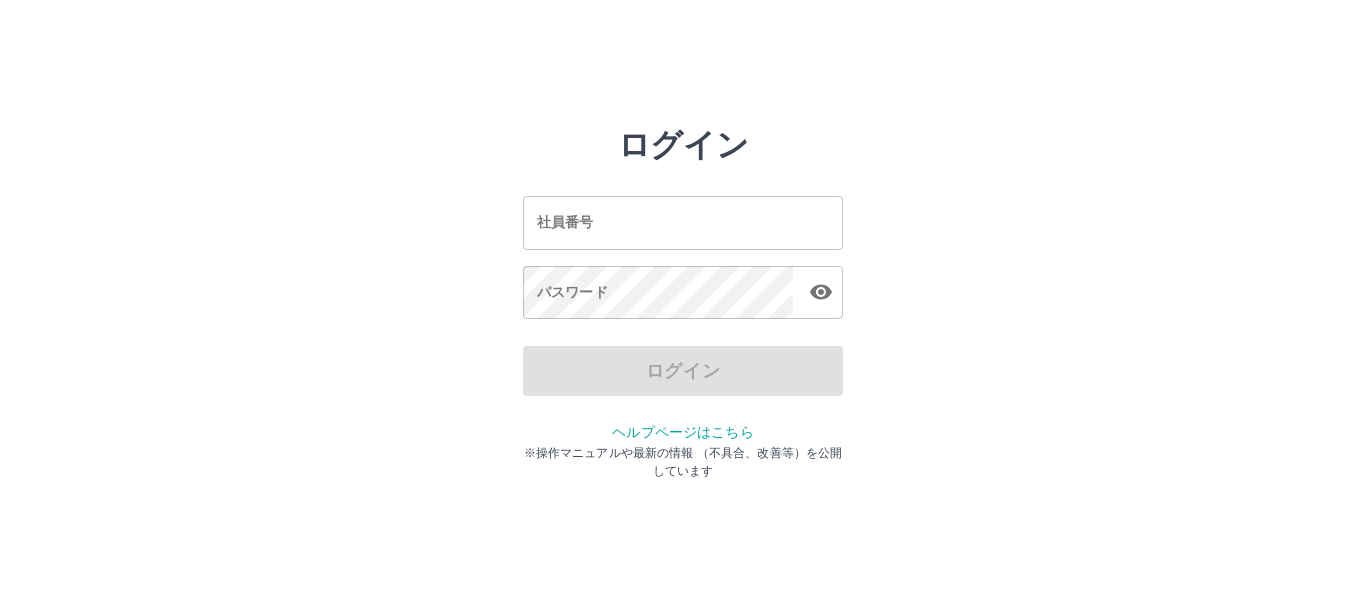 scroll, scrollTop: 0, scrollLeft: 0, axis: both 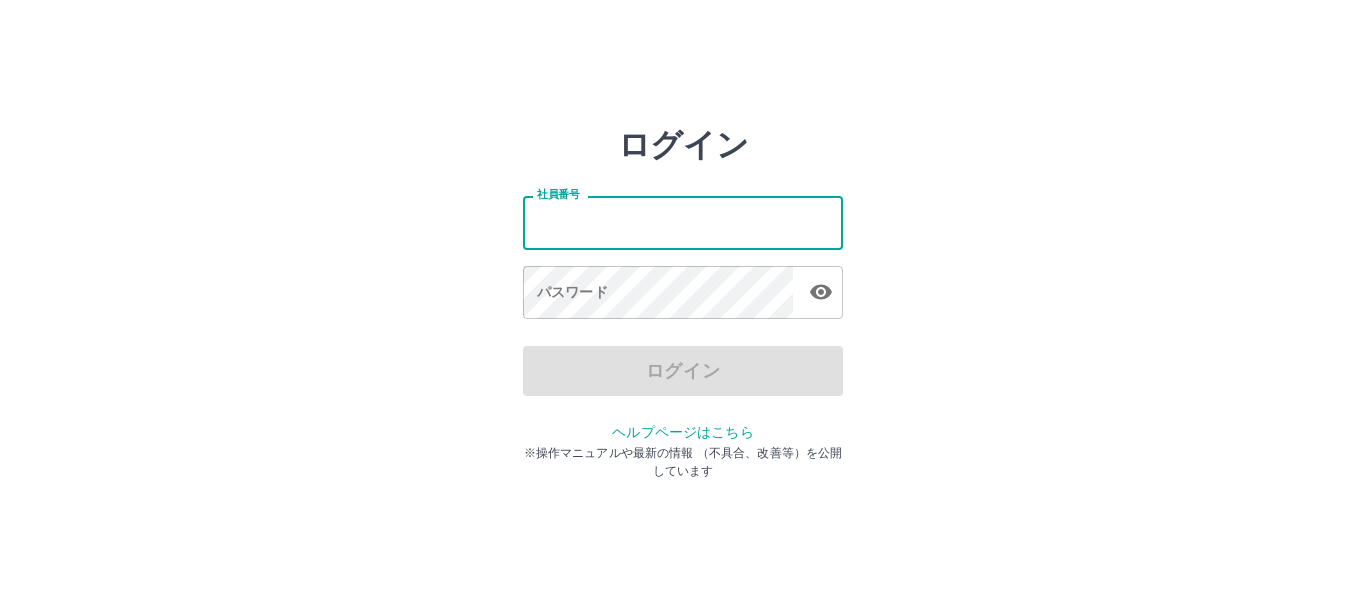 click on "社員番号" at bounding box center (683, 222) 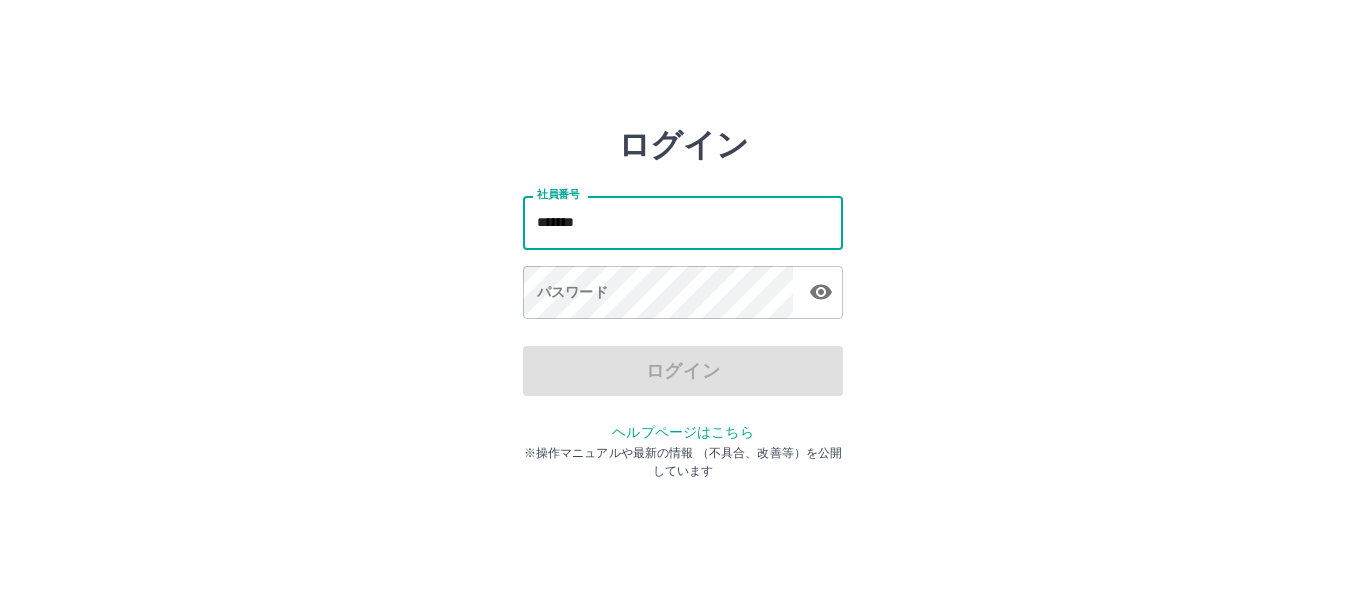 type on "*******" 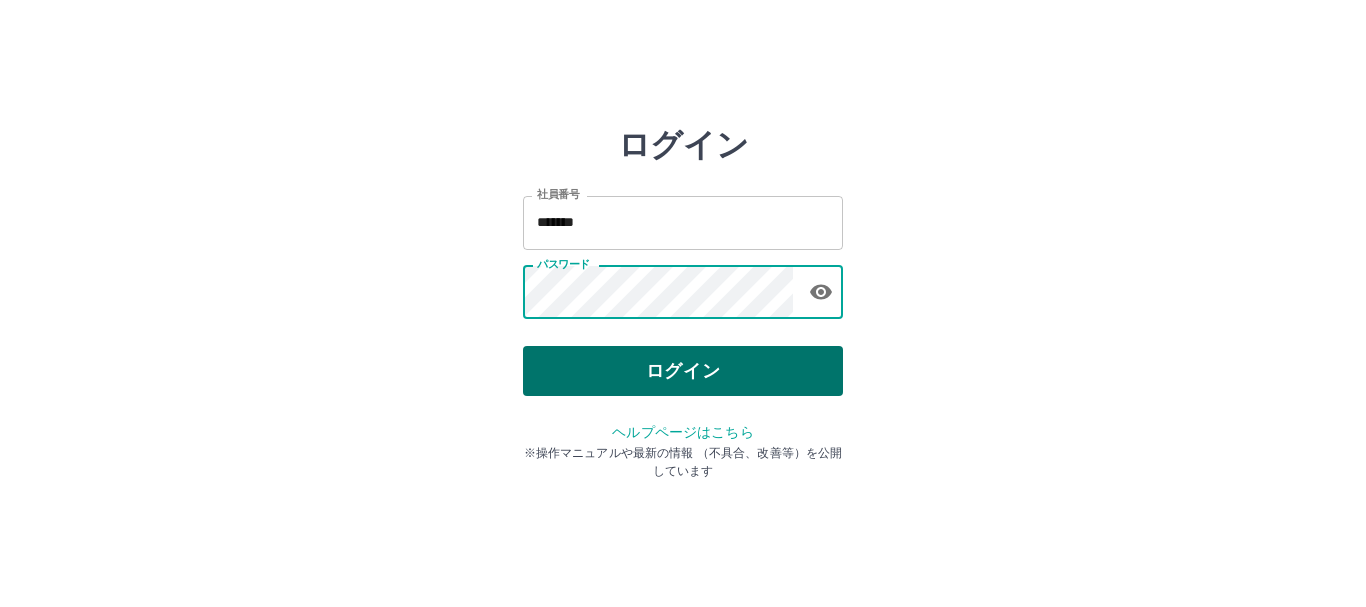 click on "ログイン" at bounding box center [683, 371] 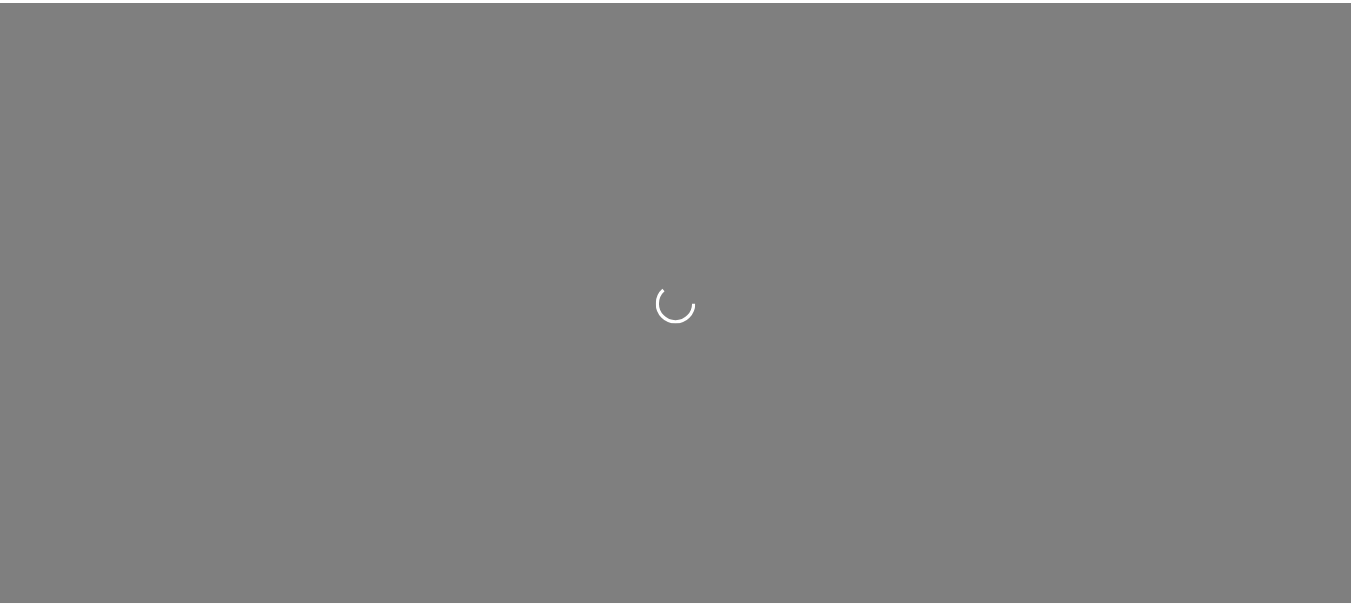 scroll, scrollTop: 0, scrollLeft: 0, axis: both 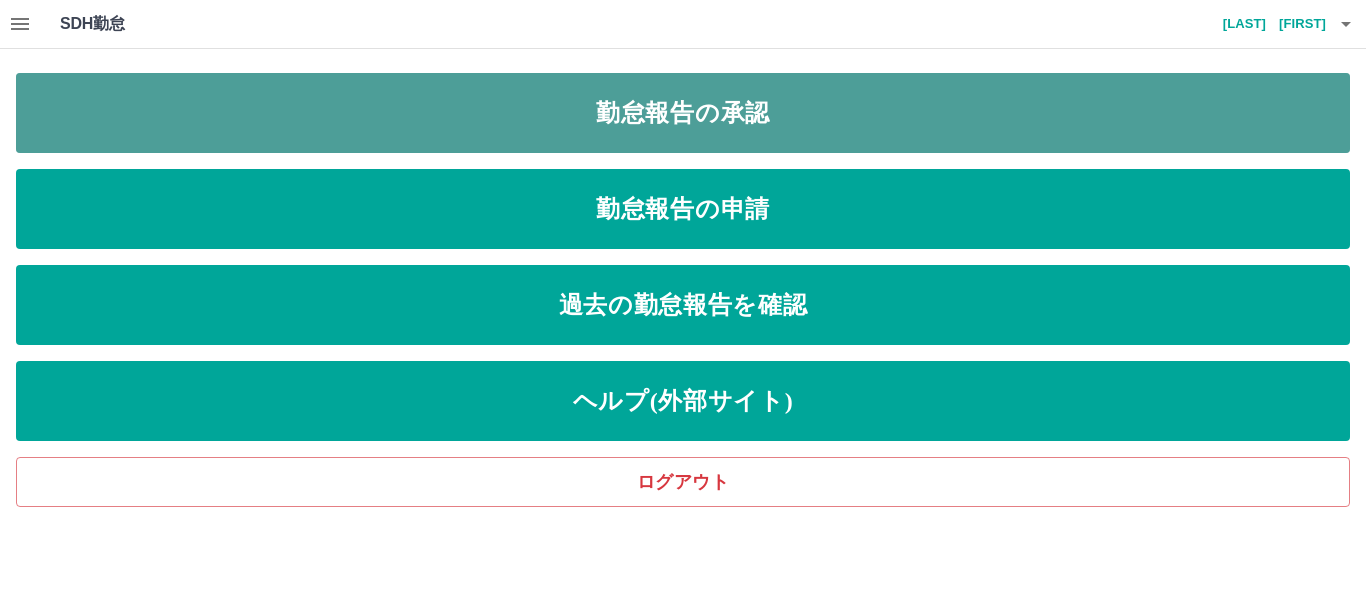 click on "勤怠報告の承認" at bounding box center [683, 113] 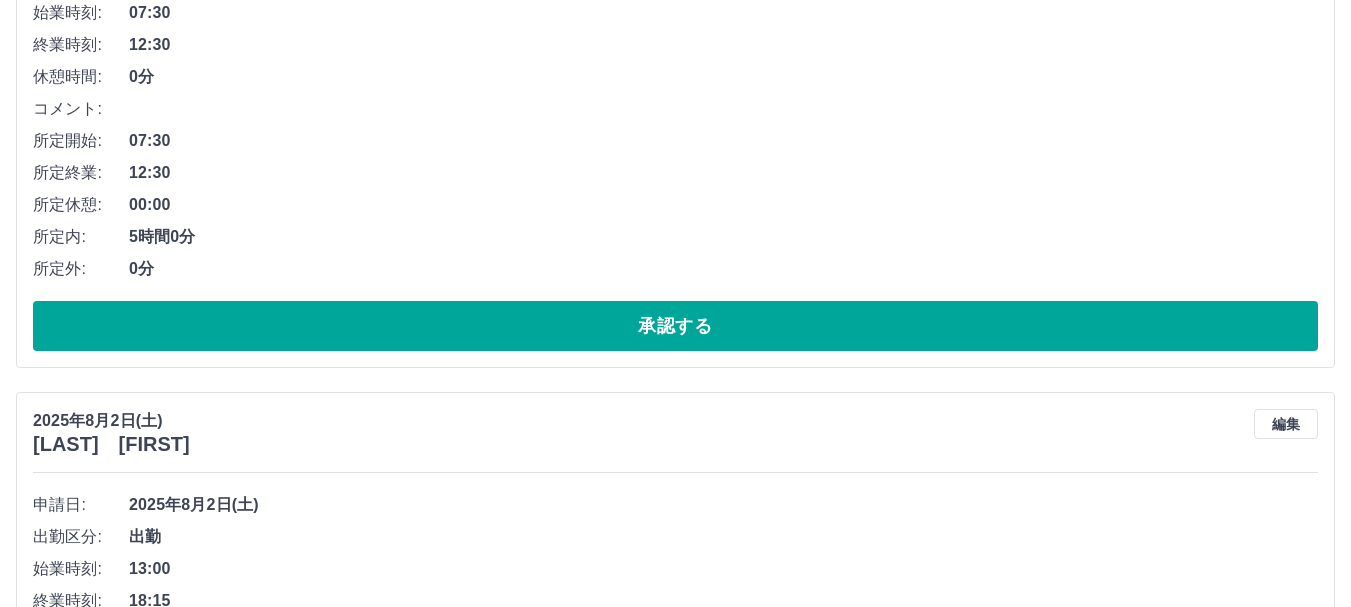 scroll, scrollTop: 300, scrollLeft: 0, axis: vertical 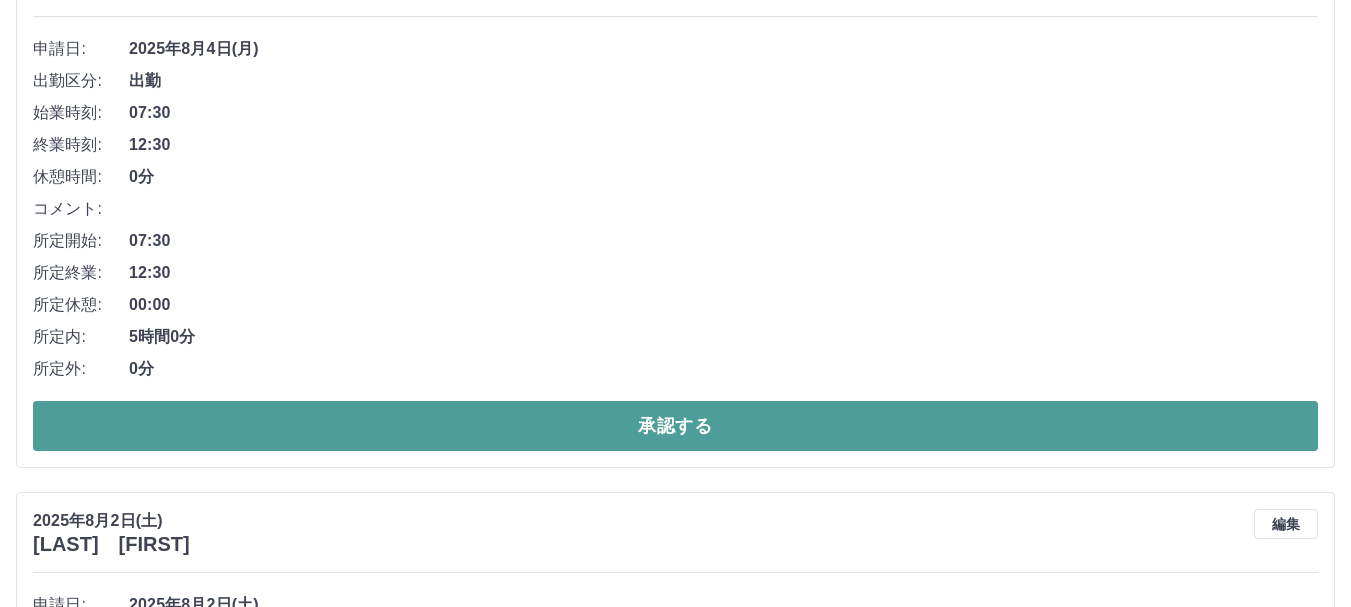 click on "承認する" at bounding box center [675, 426] 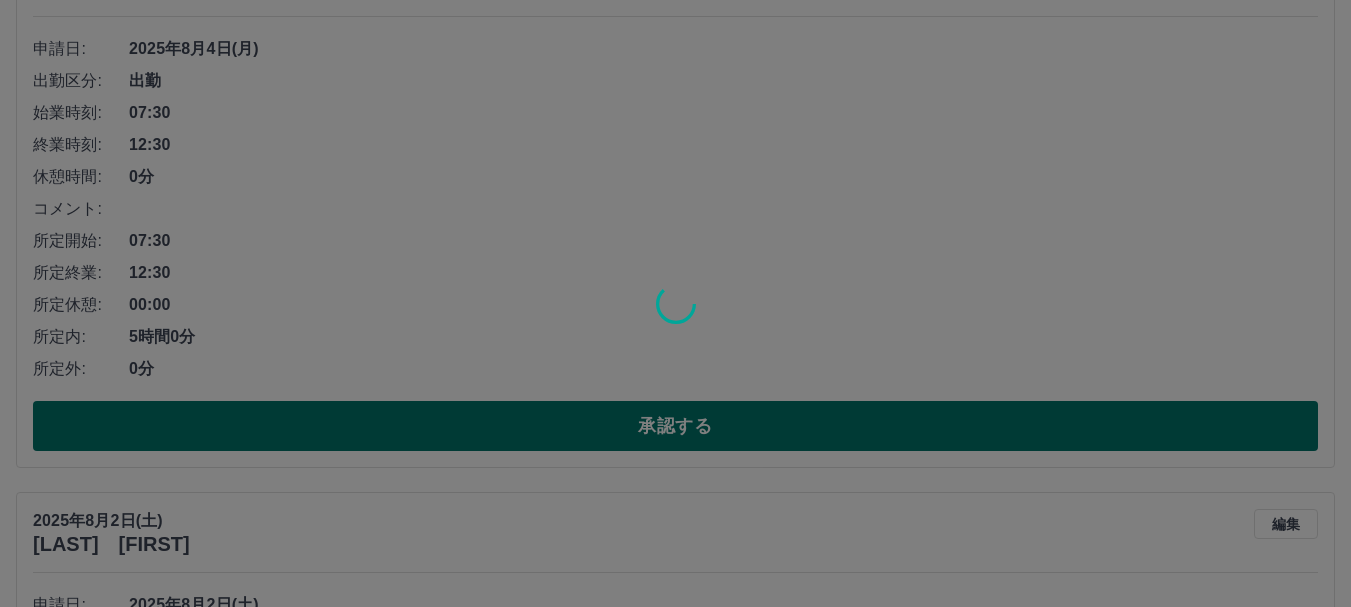 scroll, scrollTop: 0, scrollLeft: 0, axis: both 